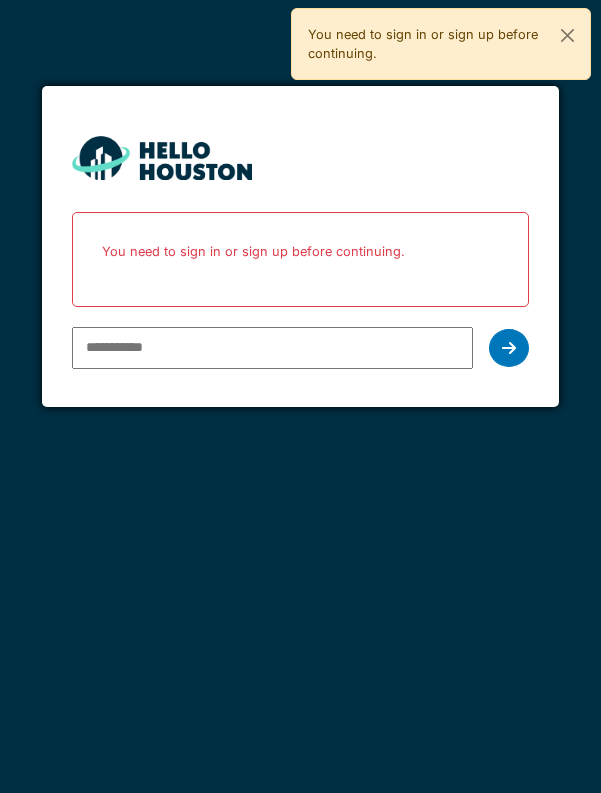 scroll, scrollTop: 0, scrollLeft: 0, axis: both 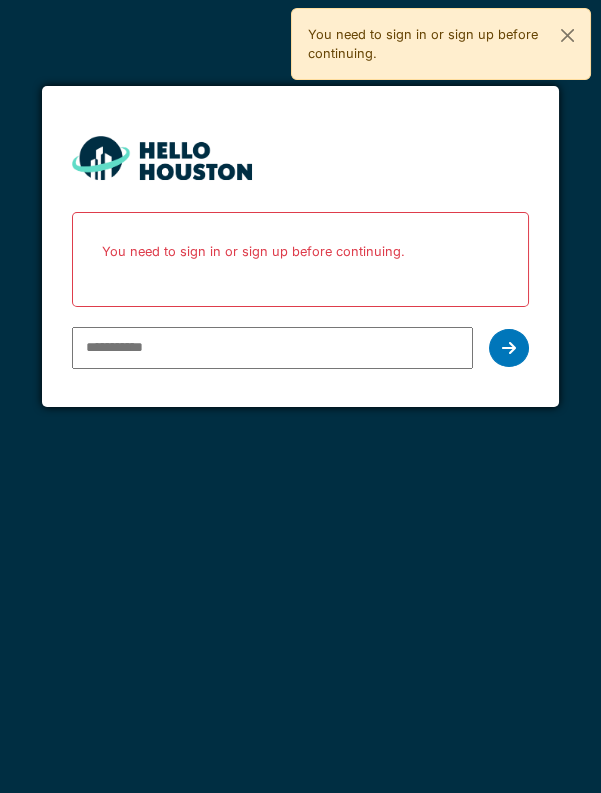 click at bounding box center [273, 348] 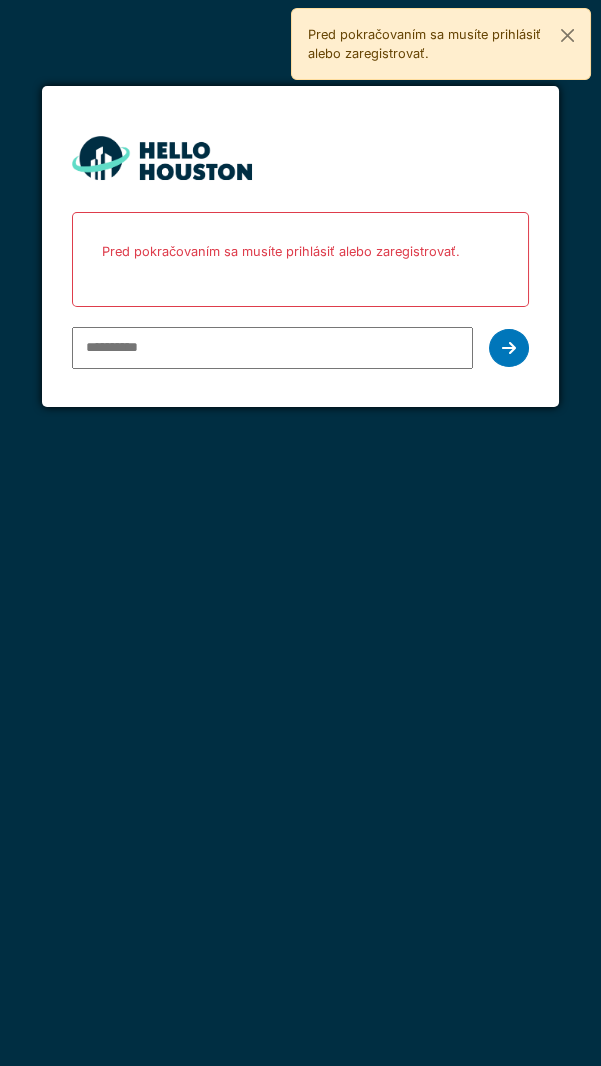 type on "**********" 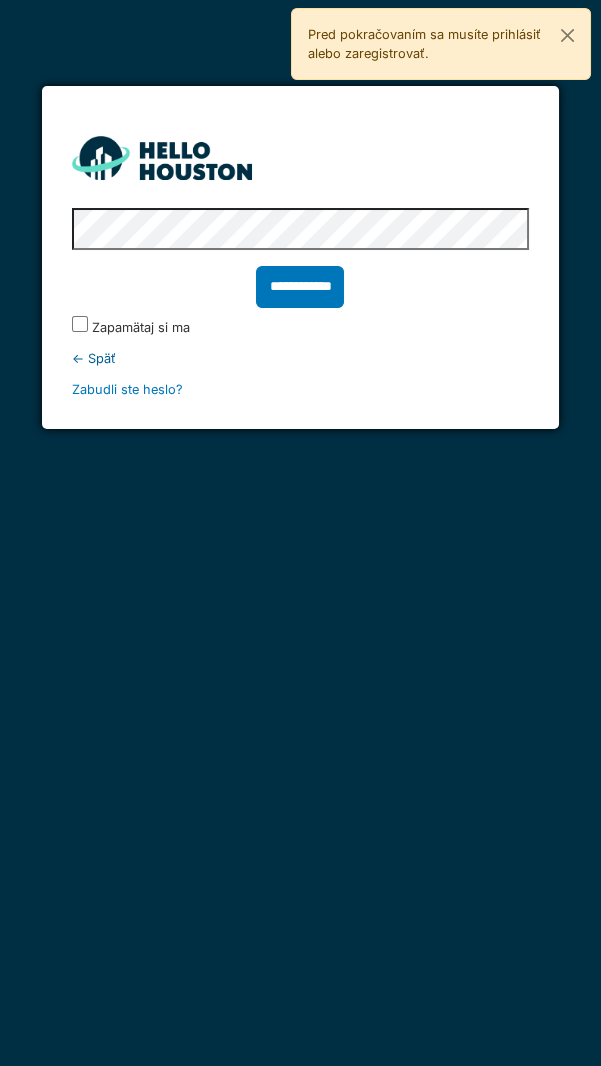 click on "**********" at bounding box center [300, 287] 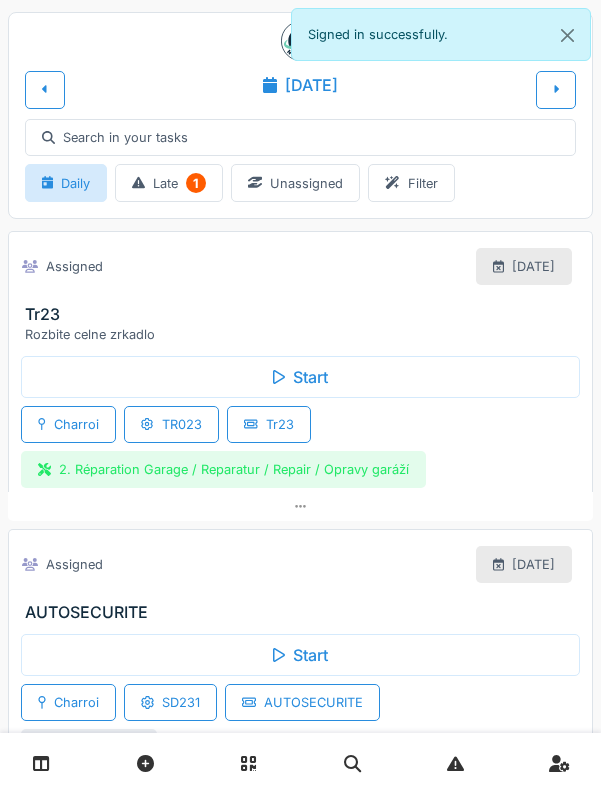 scroll, scrollTop: 0, scrollLeft: 0, axis: both 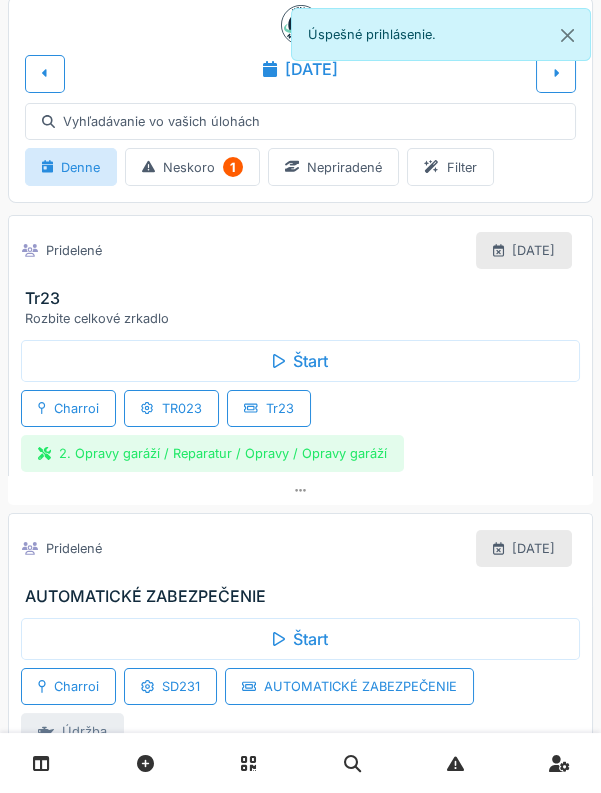 click at bounding box center (300, 490) 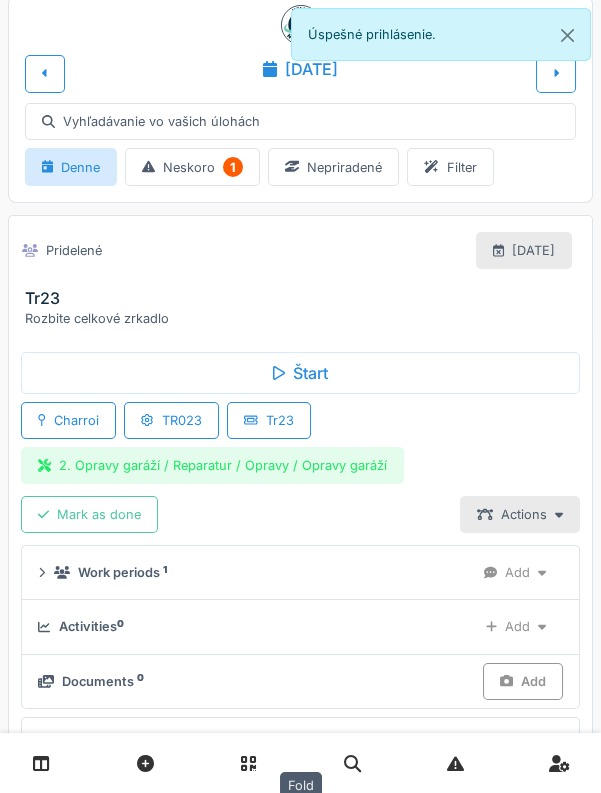 scroll, scrollTop: 150, scrollLeft: 0, axis: vertical 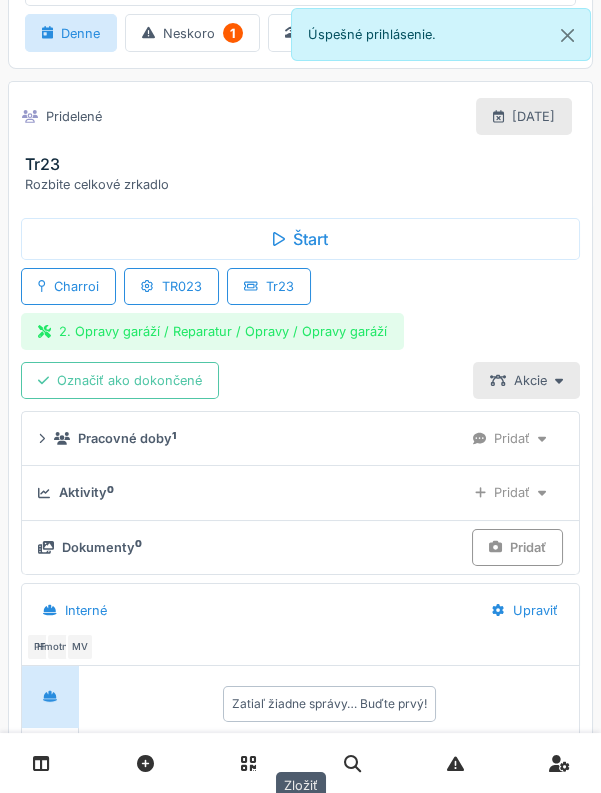 click on "Pridať" at bounding box center (510, 492) 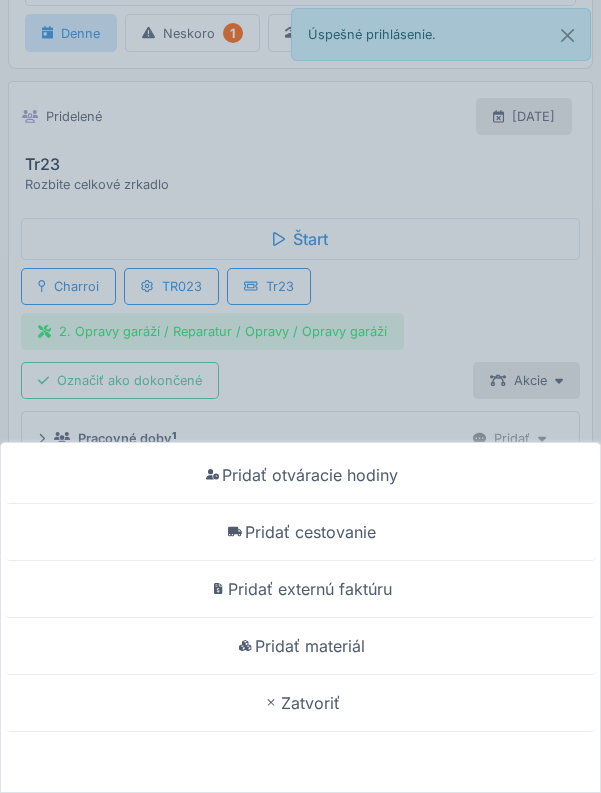click on "Pridať otváracie hodiny" at bounding box center (310, 475) 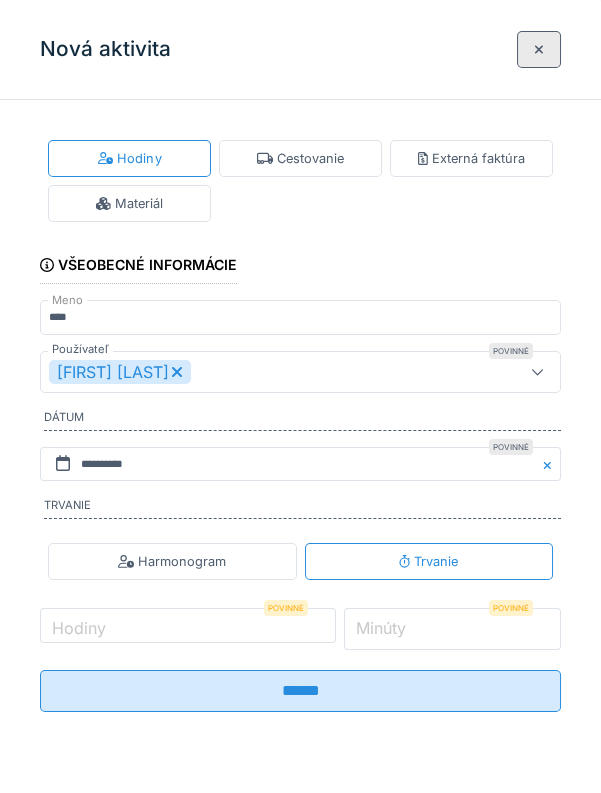 click on "*" at bounding box center (452, 629) 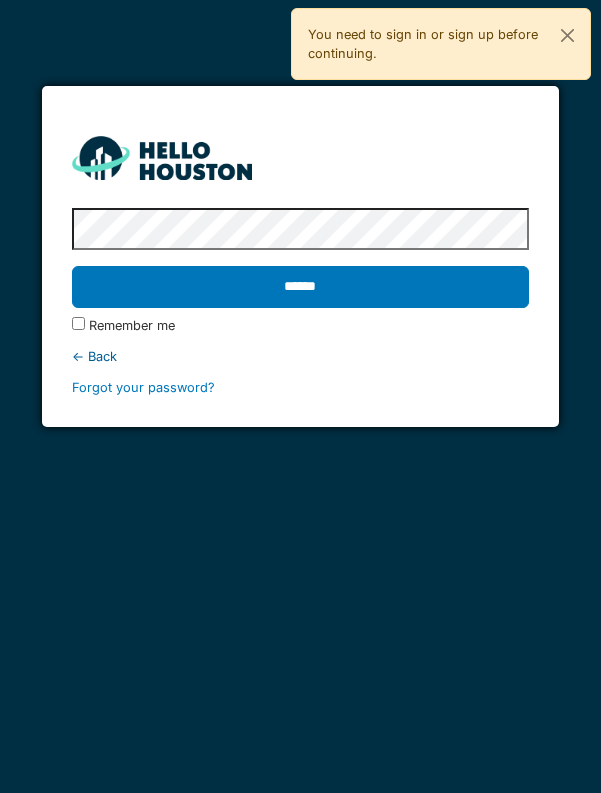 scroll, scrollTop: 0, scrollLeft: 0, axis: both 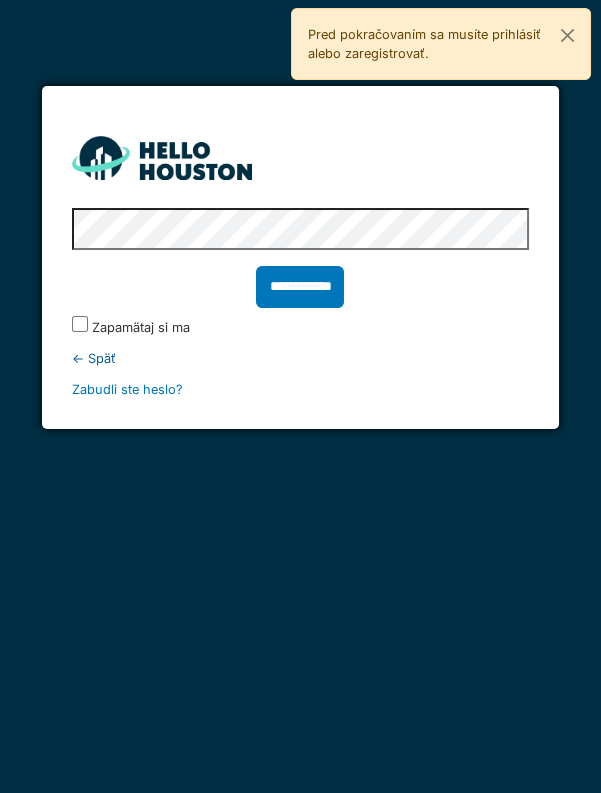 click on "**********" at bounding box center [300, 287] 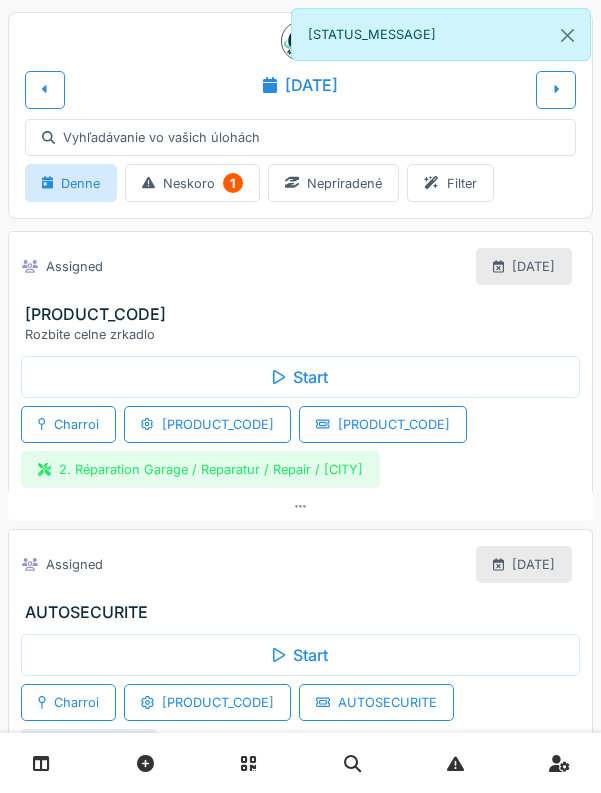 scroll, scrollTop: 0, scrollLeft: 0, axis: both 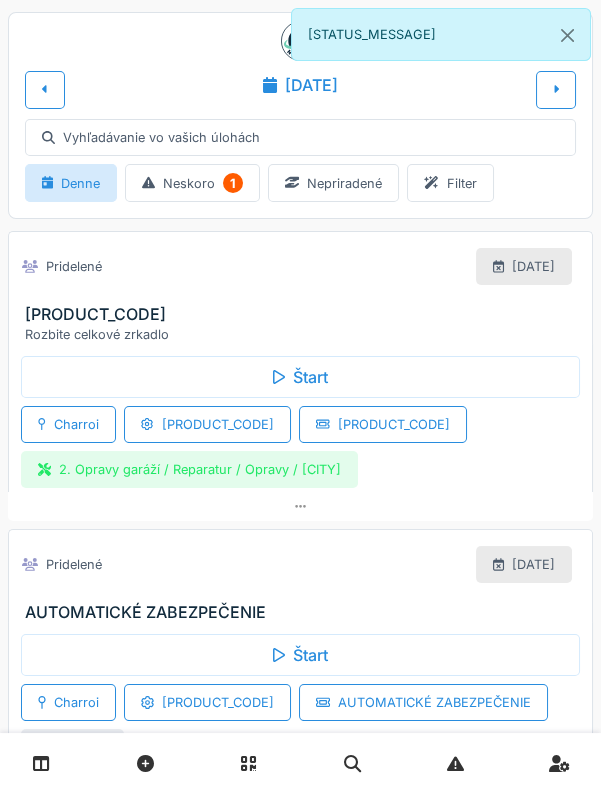 click at bounding box center [300, 506] 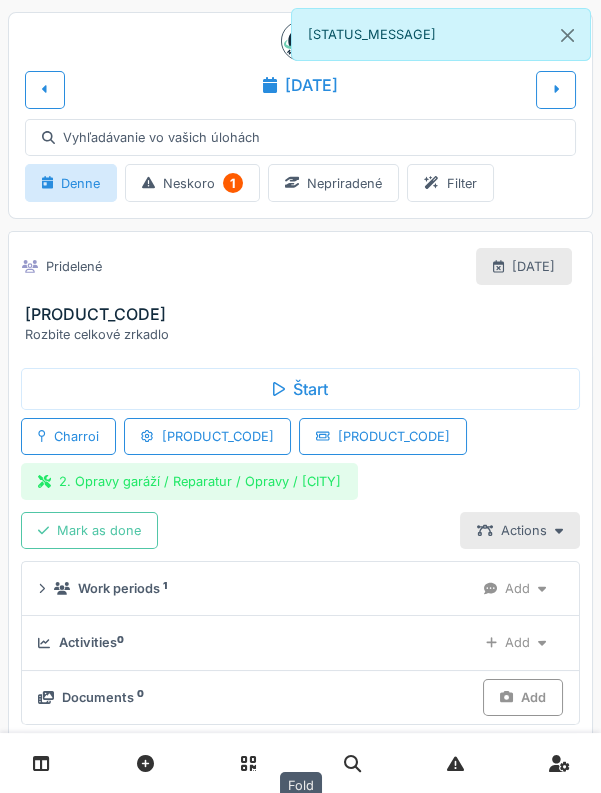scroll, scrollTop: 150, scrollLeft: 0, axis: vertical 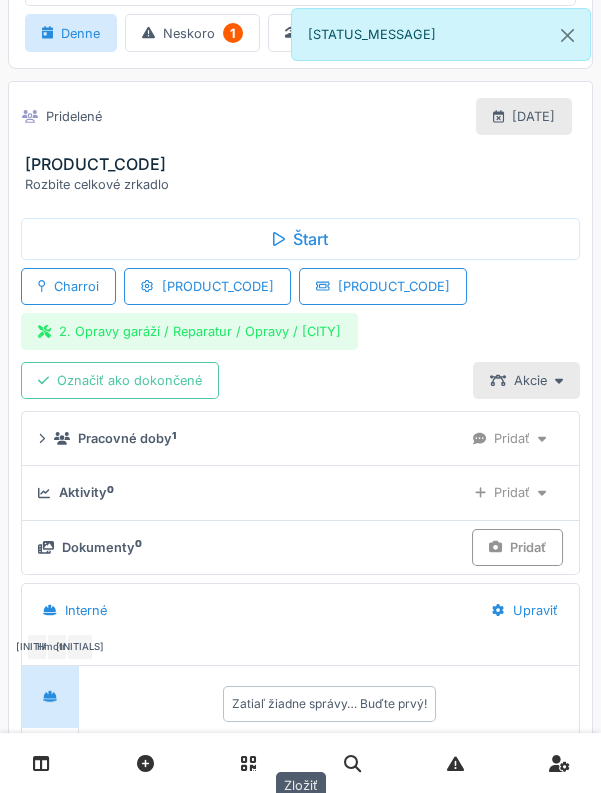 click on "Aktivity  0 Pridať" at bounding box center [300, 492] 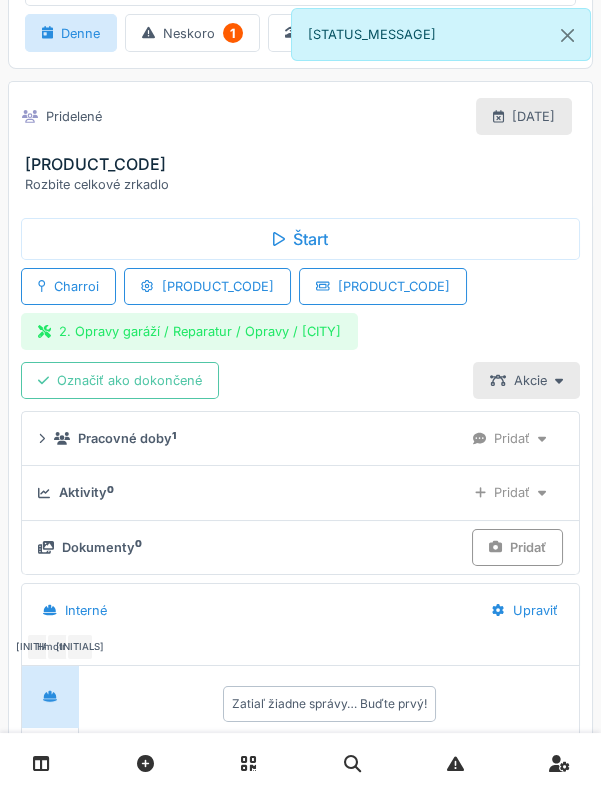 click on "Pridať" at bounding box center [510, 492] 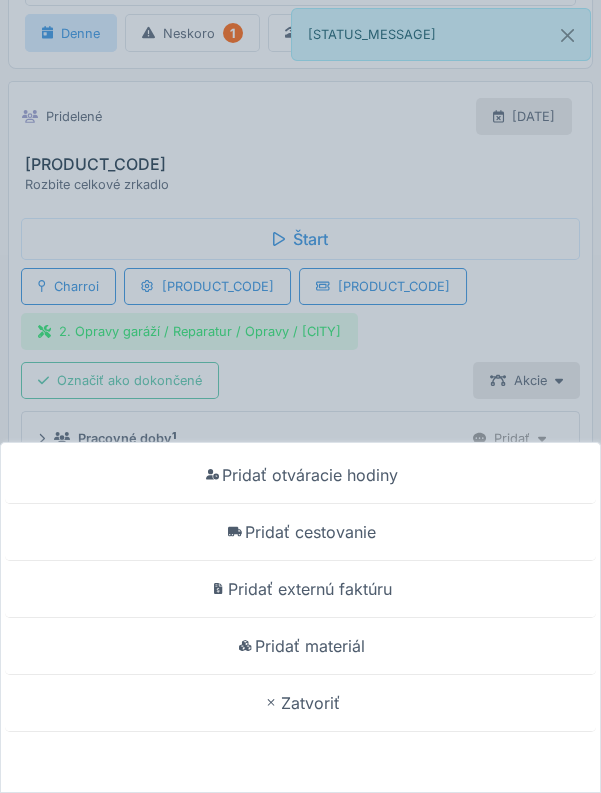 click on "Pridať otváracie hodiny" at bounding box center [300, 475] 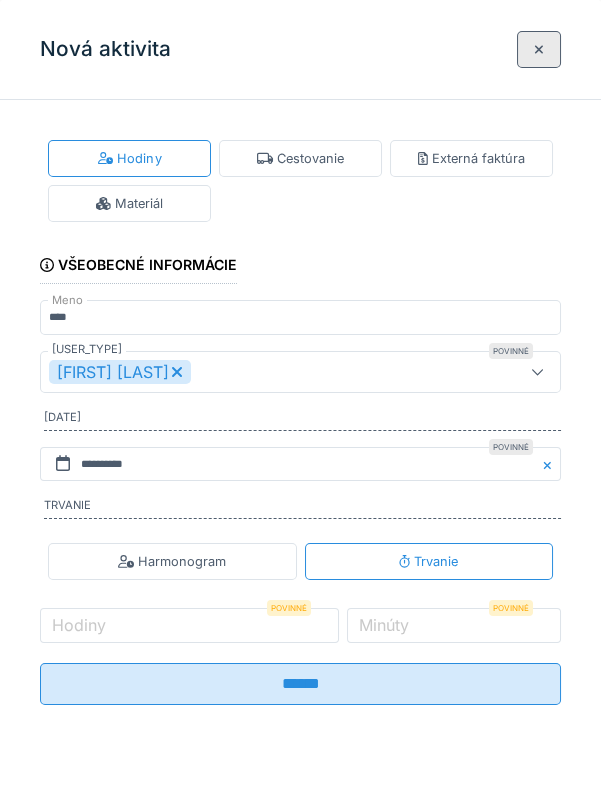 click on "Minúty" at bounding box center [384, 625] 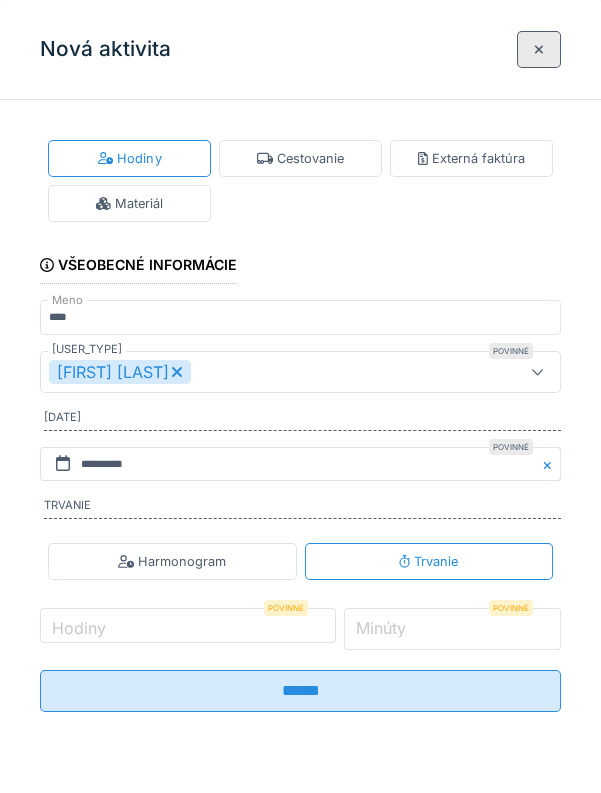 click on "*" at bounding box center (452, 629) 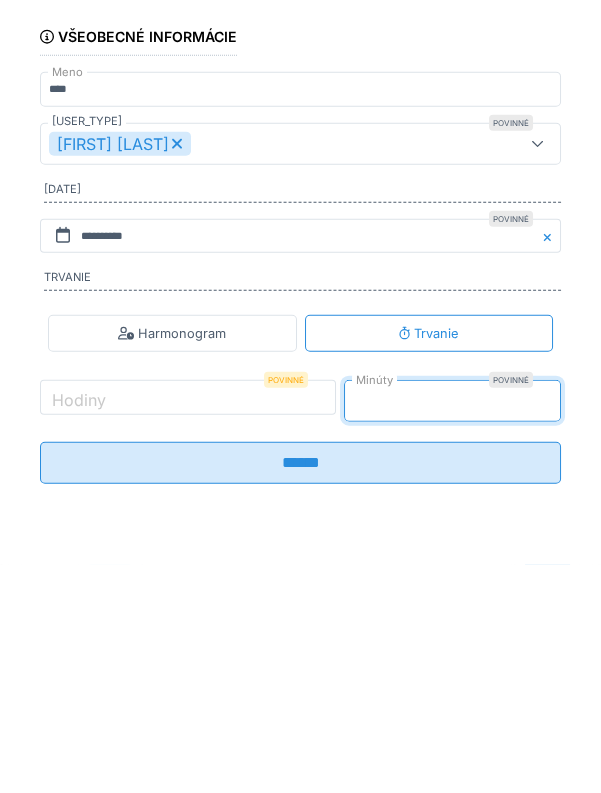 type on "**" 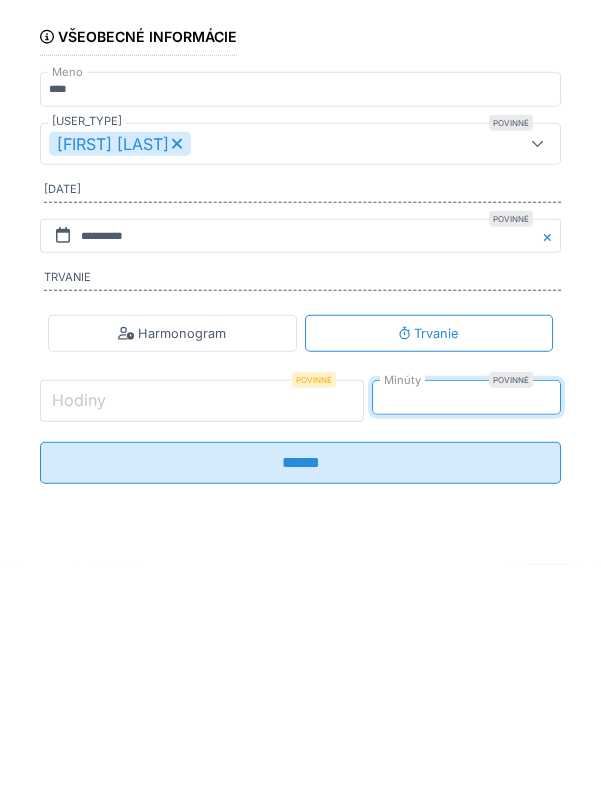 click on "Hodiny" at bounding box center (202, 629) 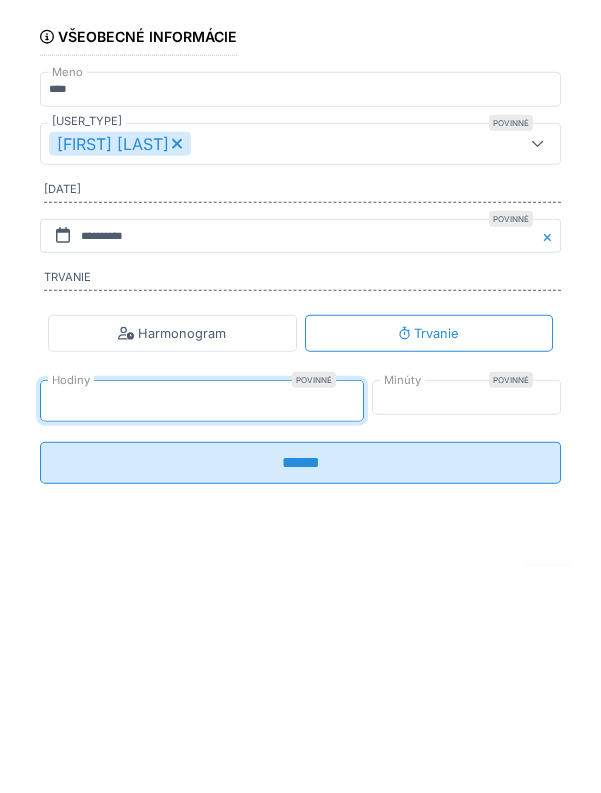 type on "*" 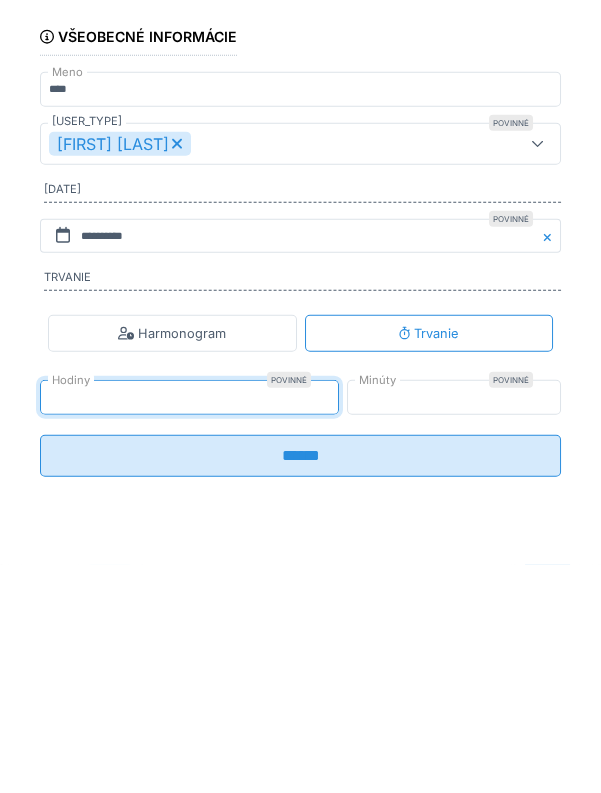 click on "******" at bounding box center [300, 684] 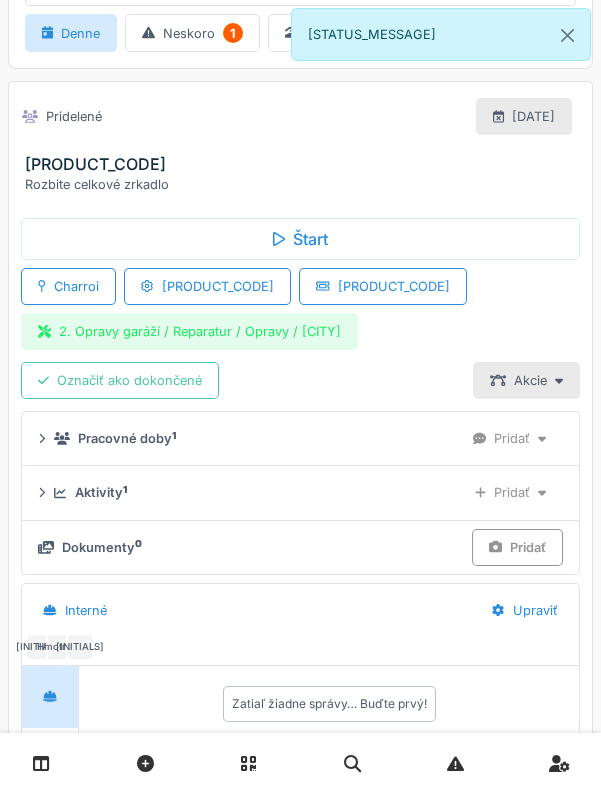 click on "Označiť ako dokončené" at bounding box center [120, 380] 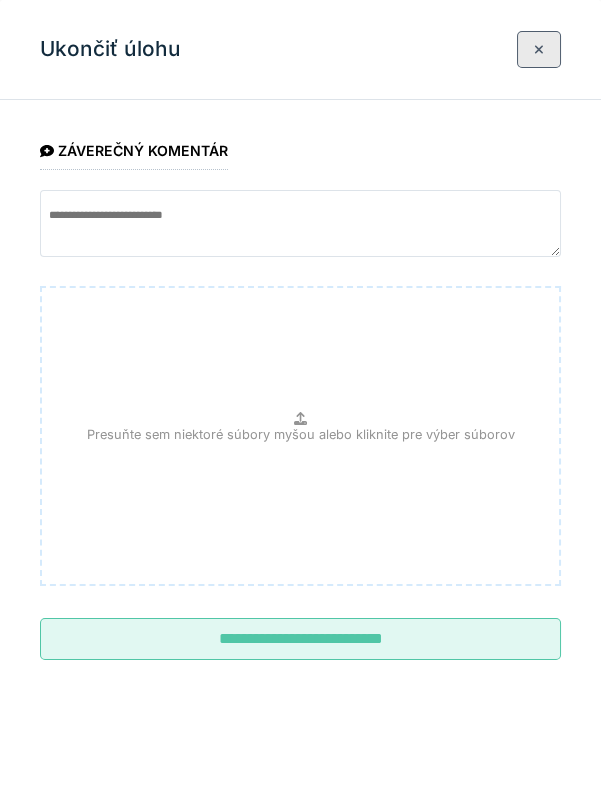 click on "**********" at bounding box center [300, 396] 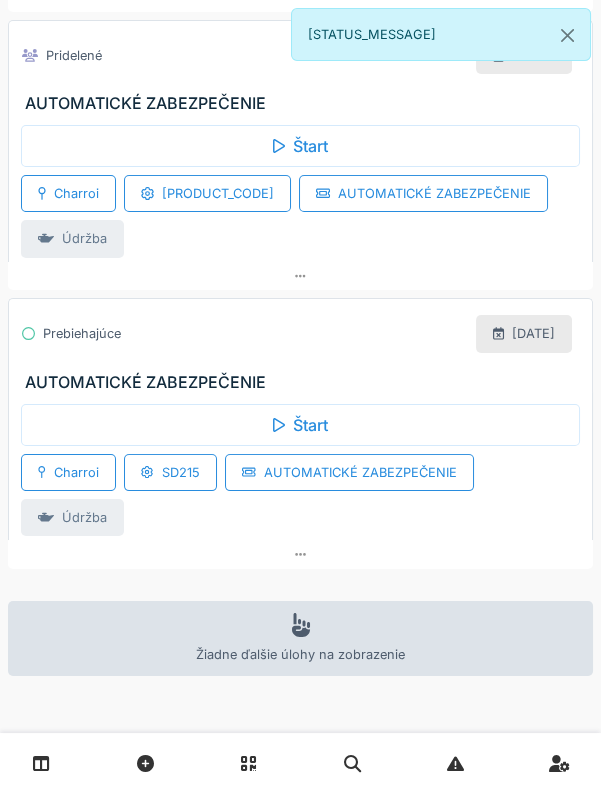 scroll, scrollTop: 445, scrollLeft: 0, axis: vertical 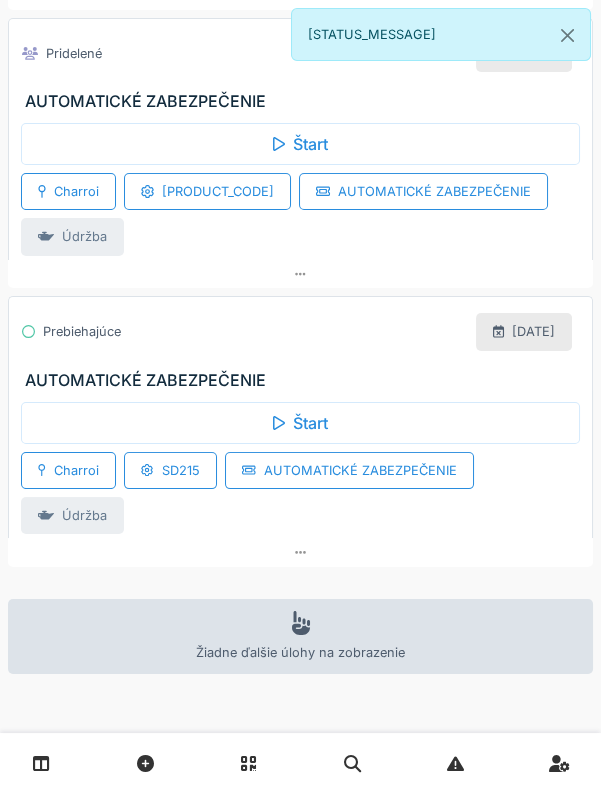 click at bounding box center (300, -5) 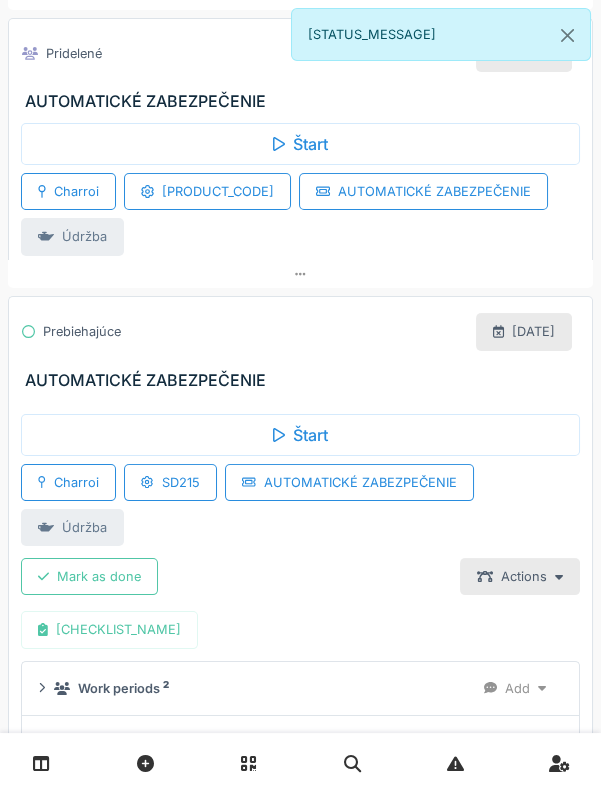 scroll, scrollTop: 658, scrollLeft: 0, axis: vertical 